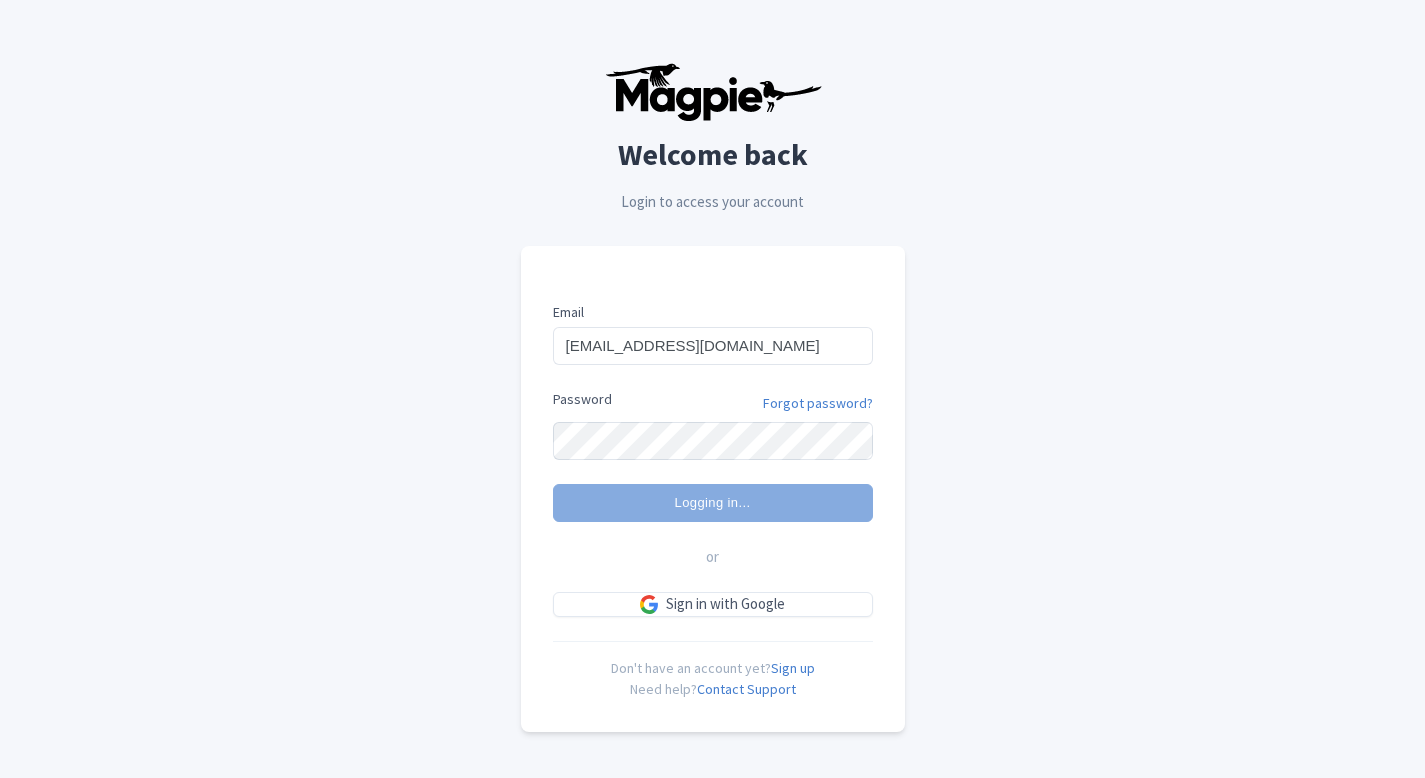 scroll, scrollTop: 0, scrollLeft: 0, axis: both 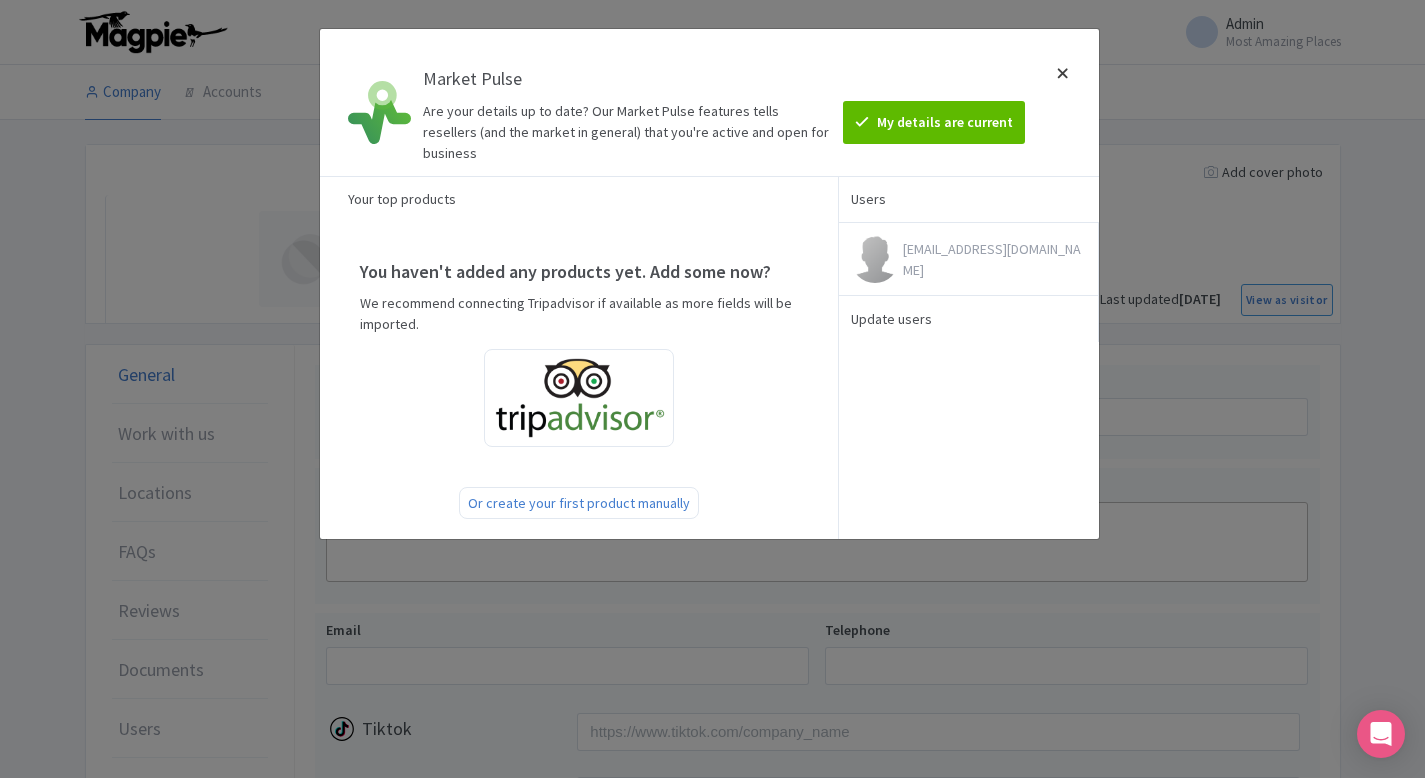 click at bounding box center (1063, 102) 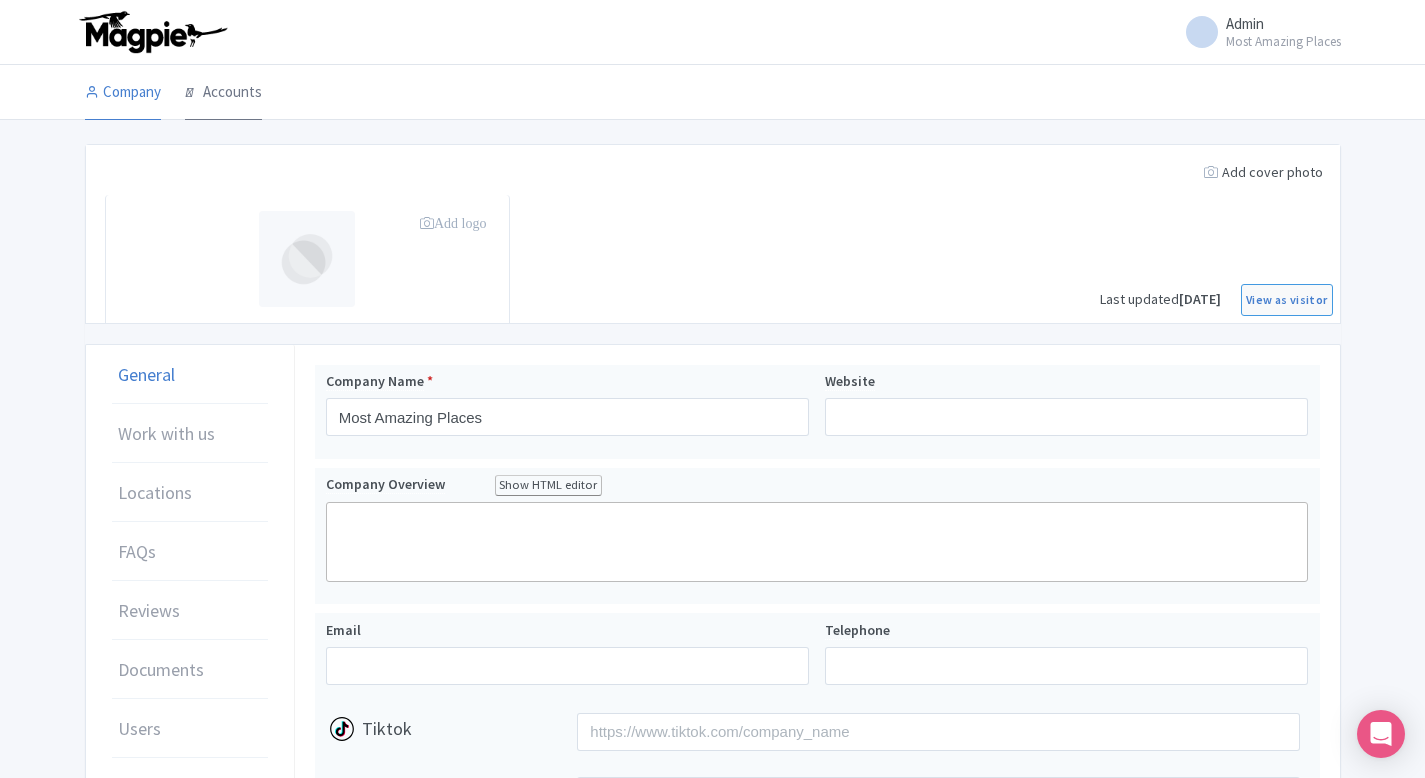 click on "Accounts" at bounding box center [223, 93] 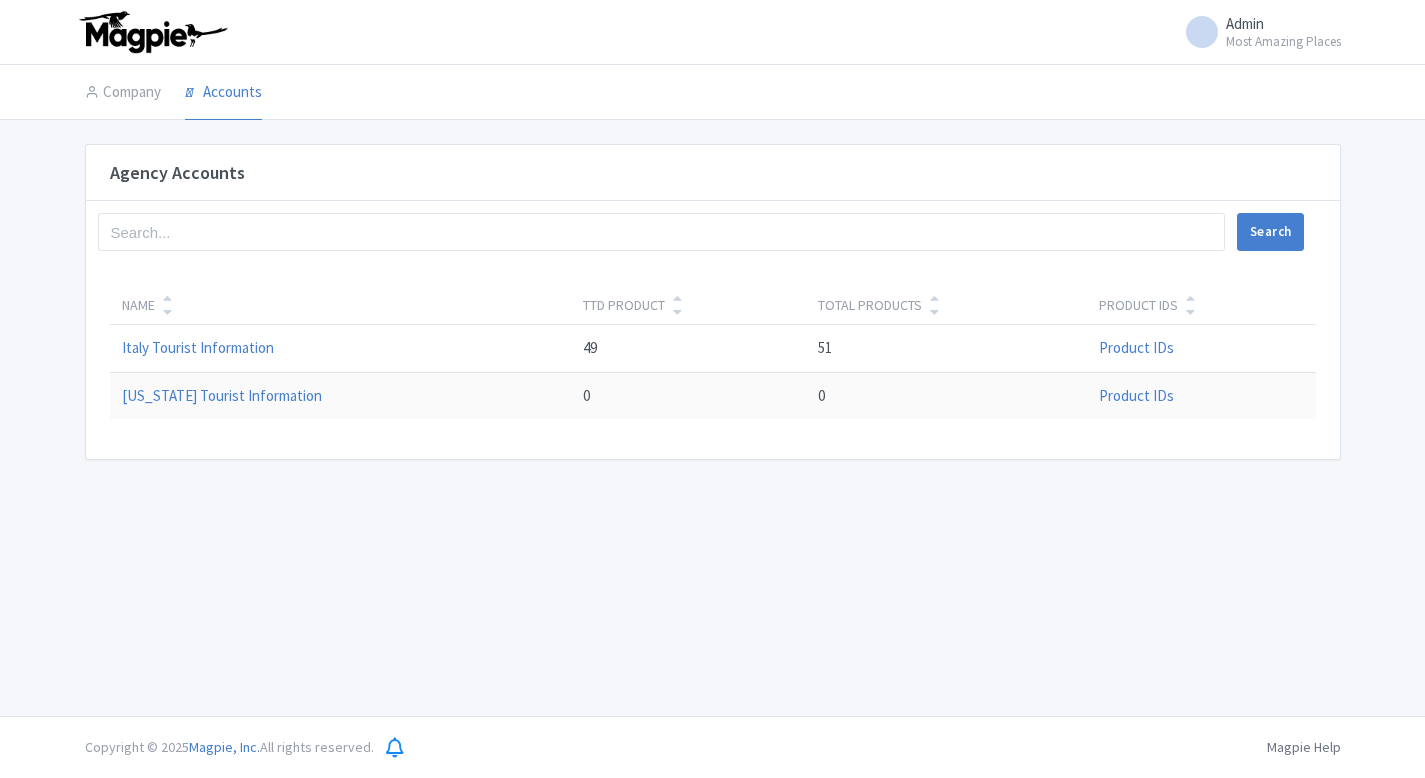 scroll, scrollTop: 0, scrollLeft: 0, axis: both 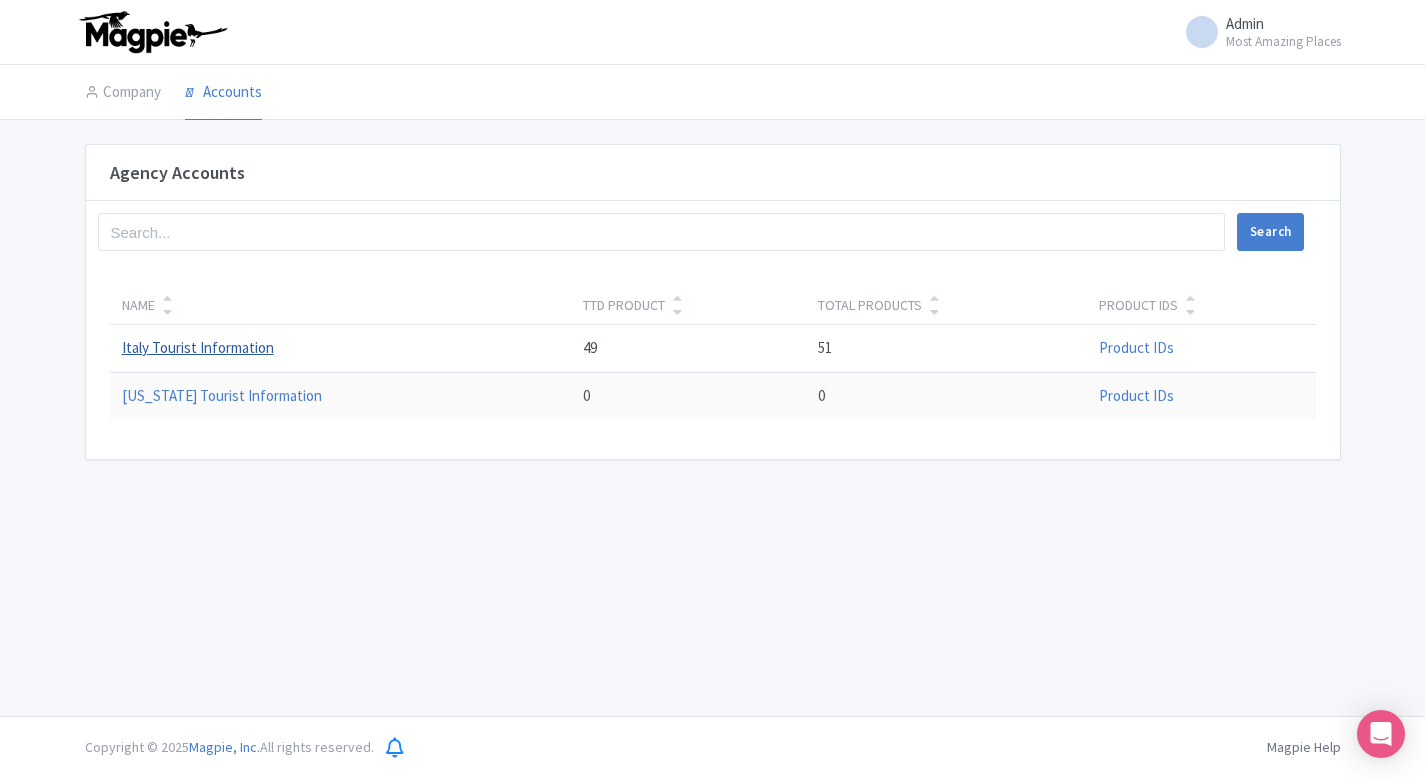 click on "Italy Tourist Information" at bounding box center (198, 347) 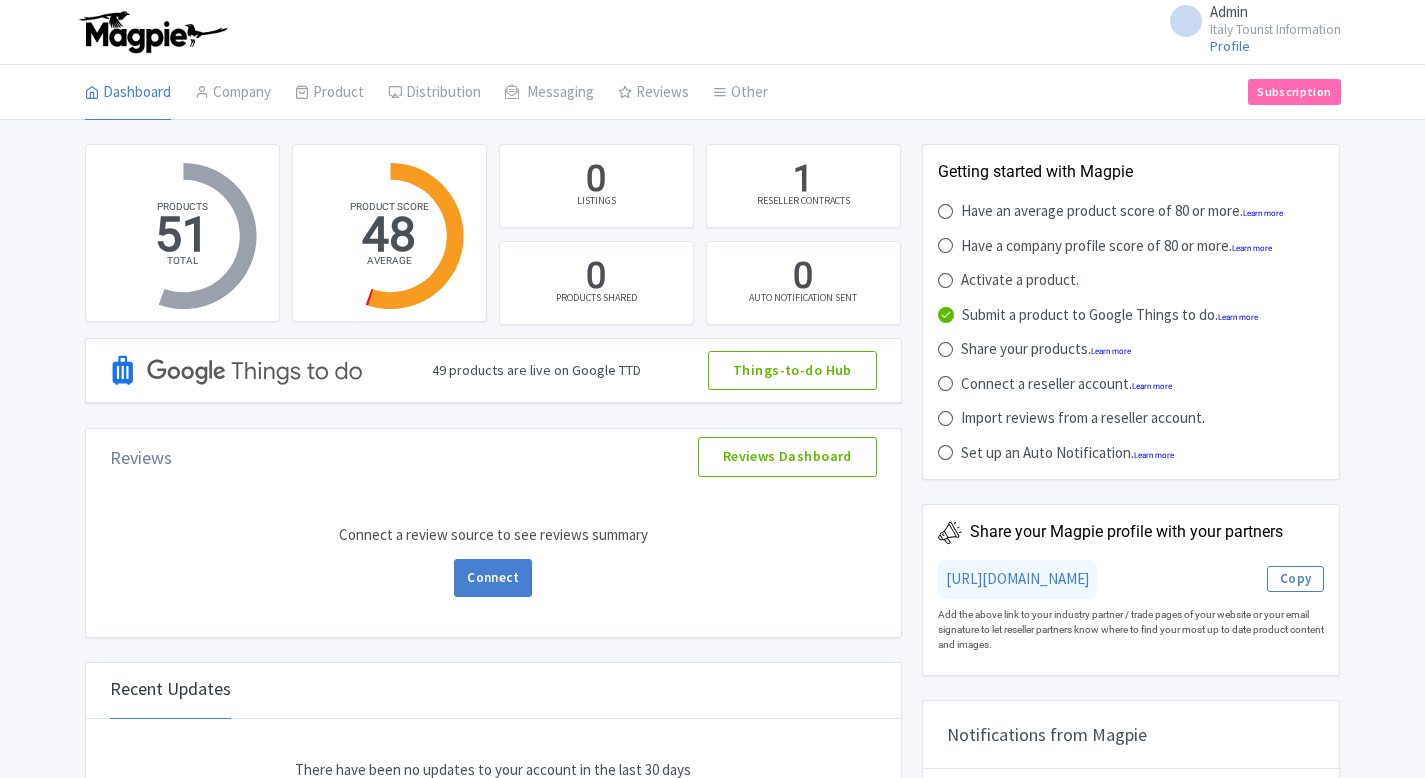 scroll, scrollTop: 0, scrollLeft: 0, axis: both 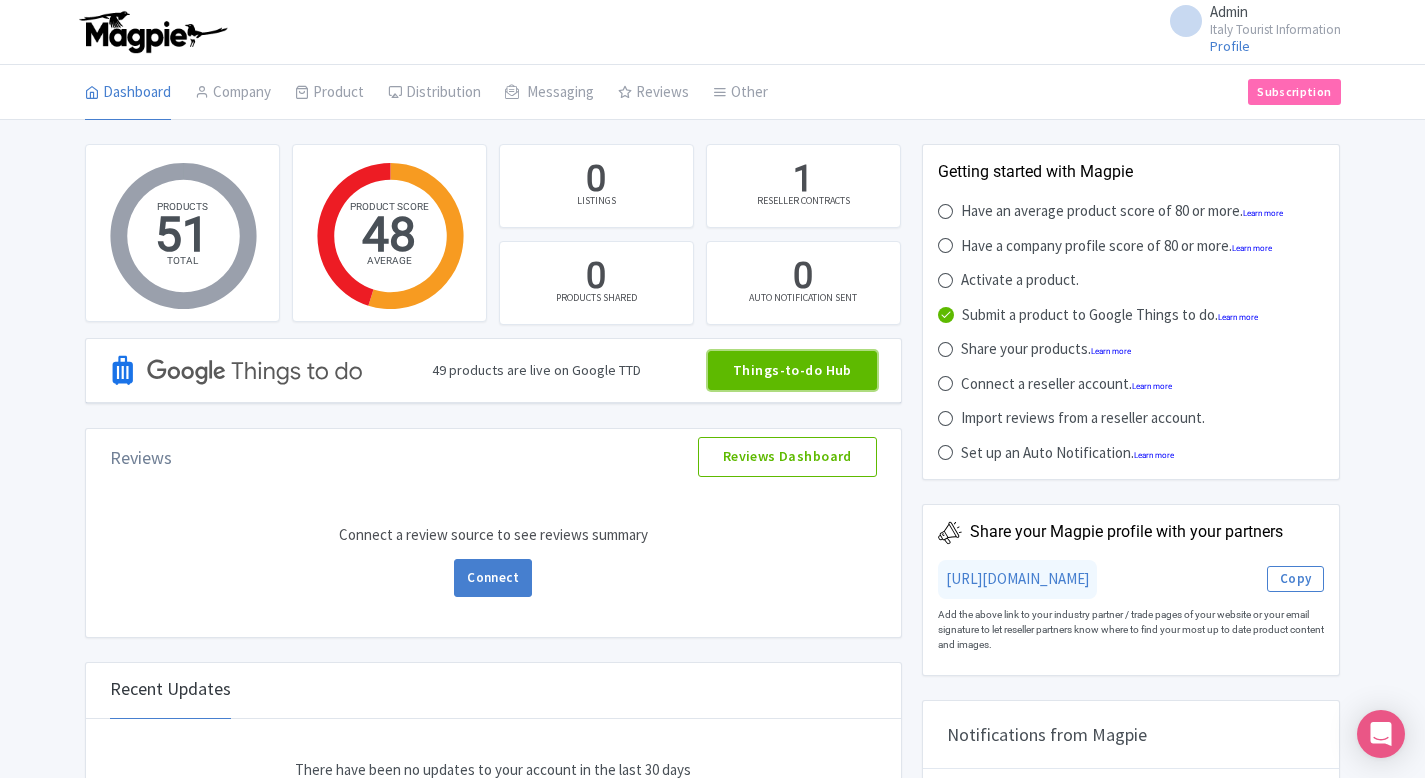 click on "Things-to-do Hub" at bounding box center [792, 371] 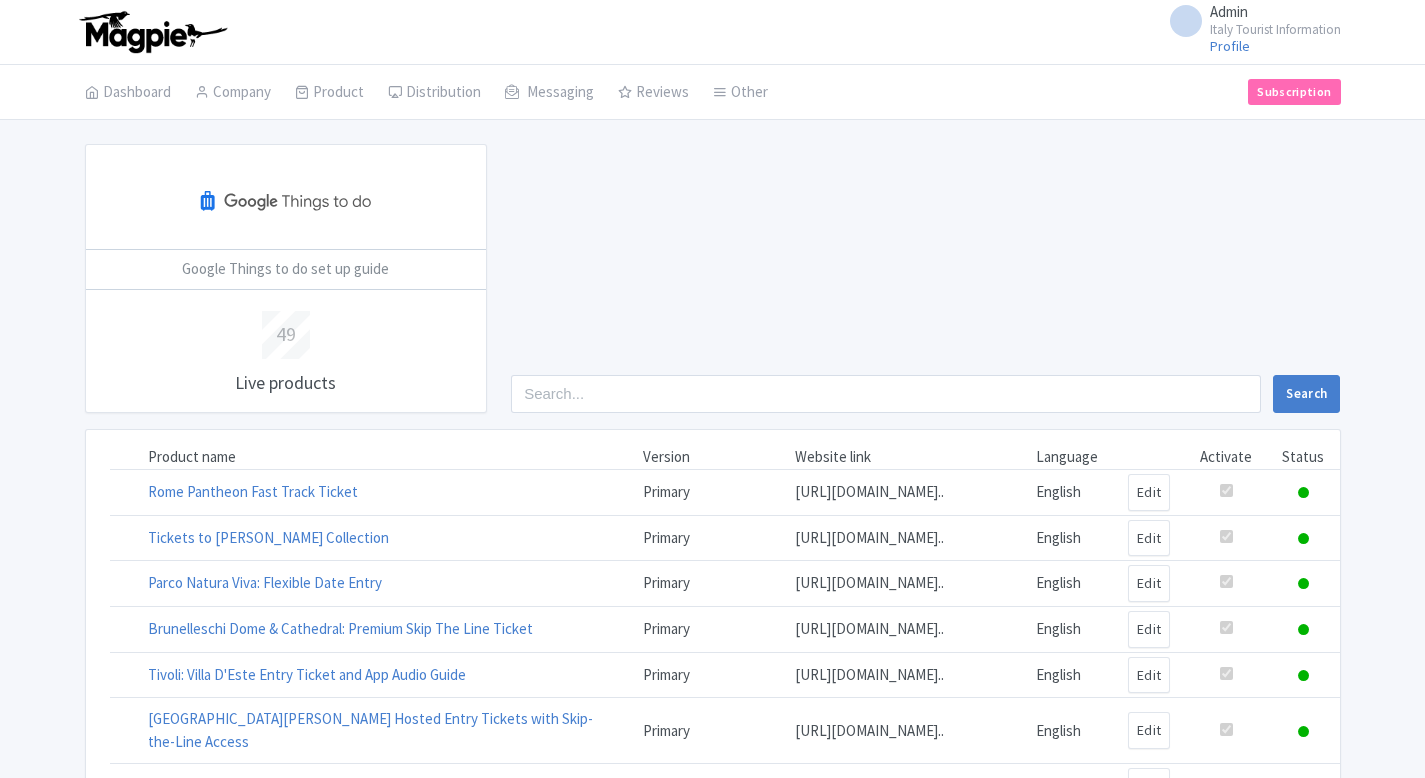 scroll, scrollTop: 0, scrollLeft: 0, axis: both 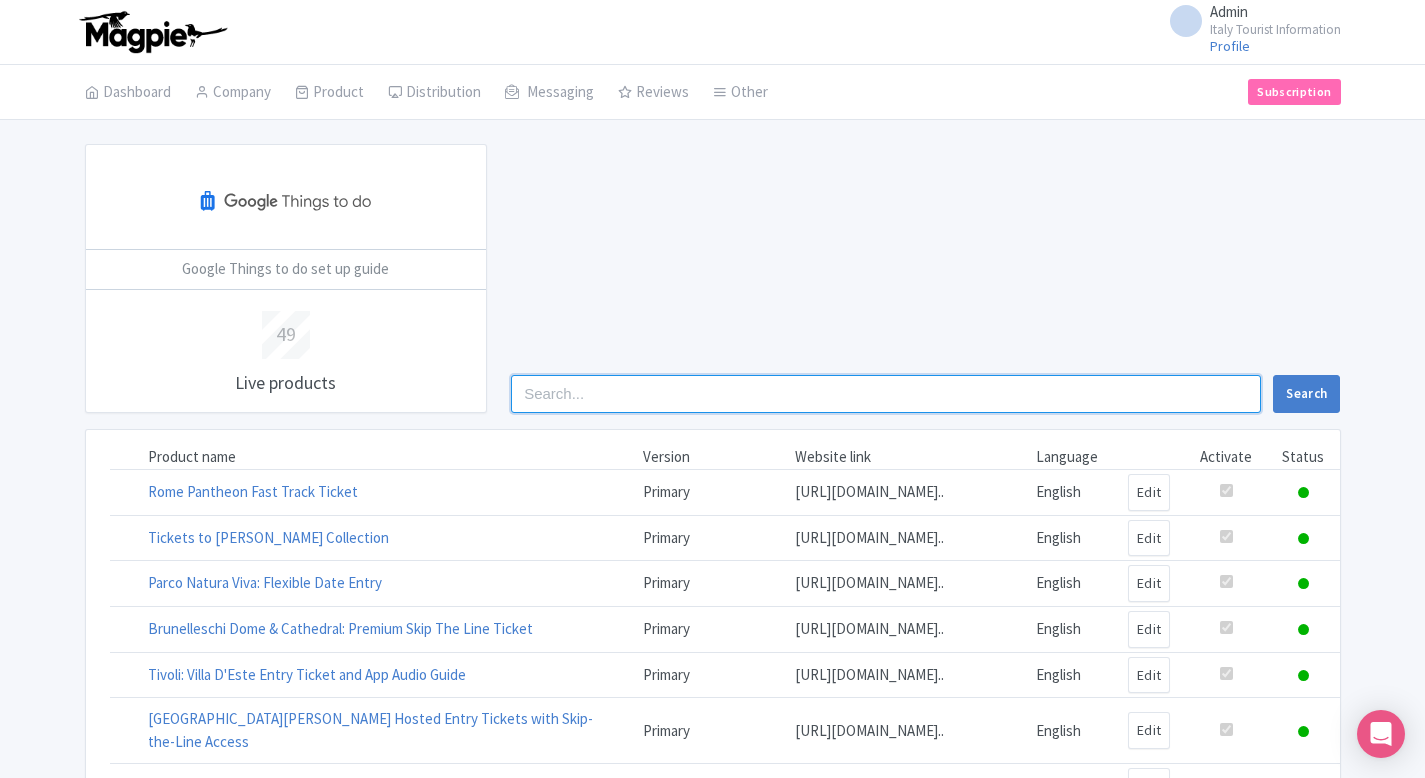 click at bounding box center [886, 394] 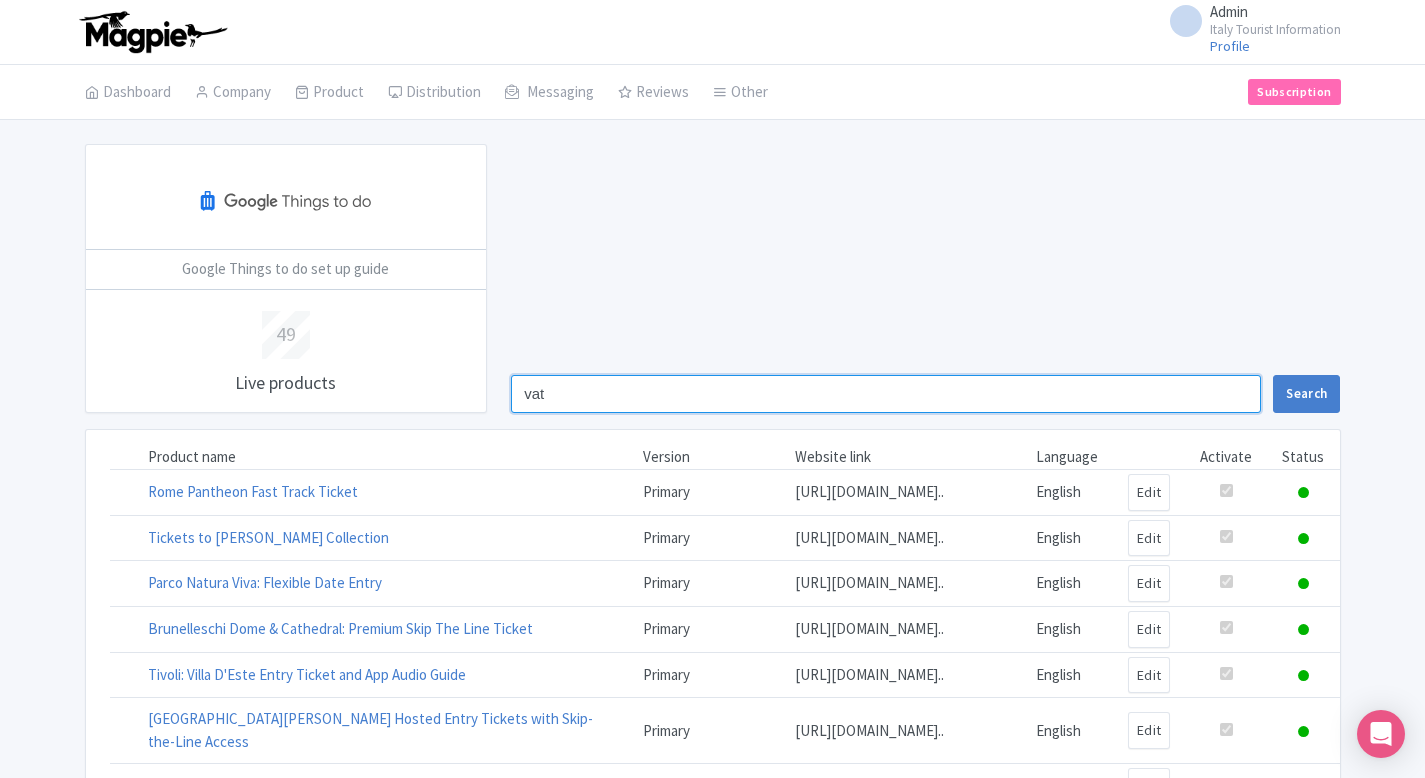 type on "vat" 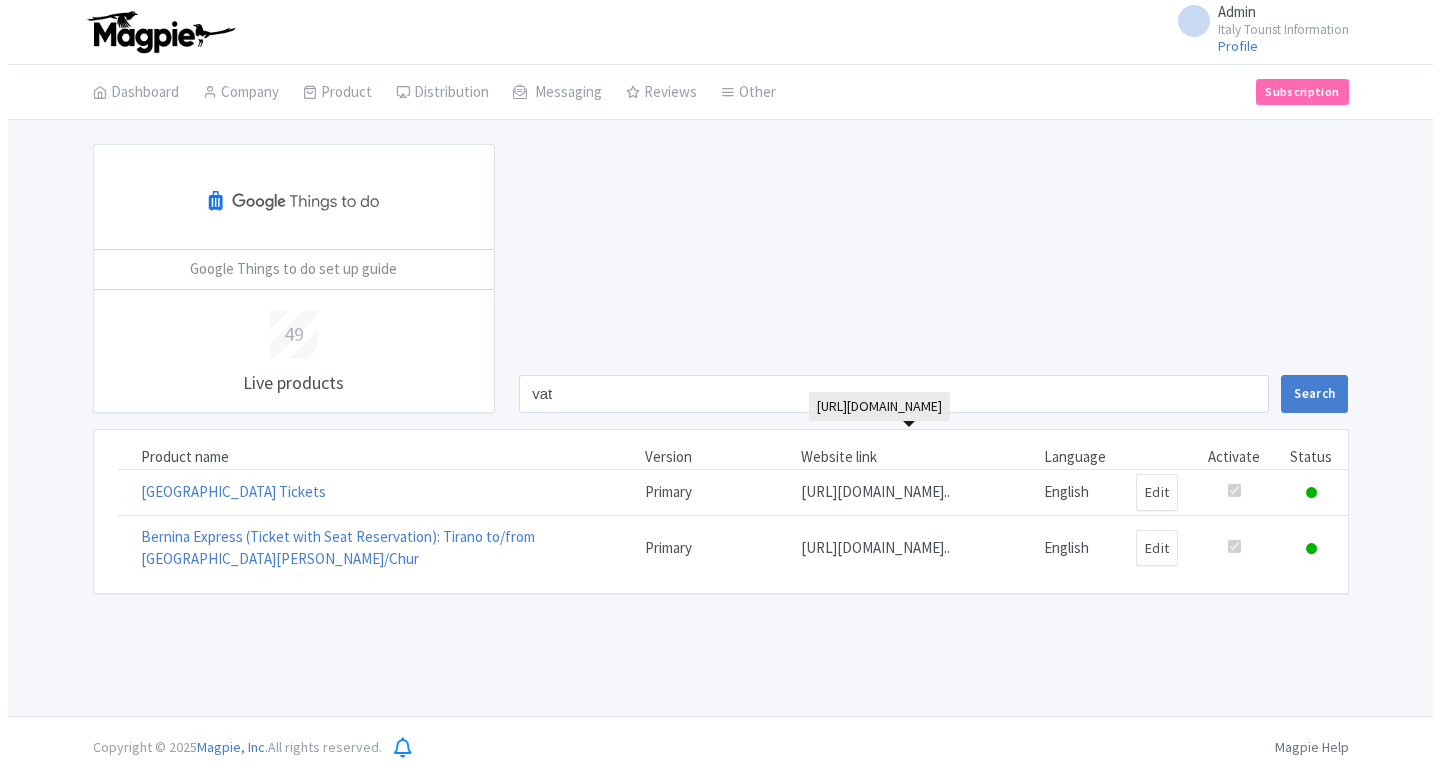 scroll, scrollTop: 0, scrollLeft: 0, axis: both 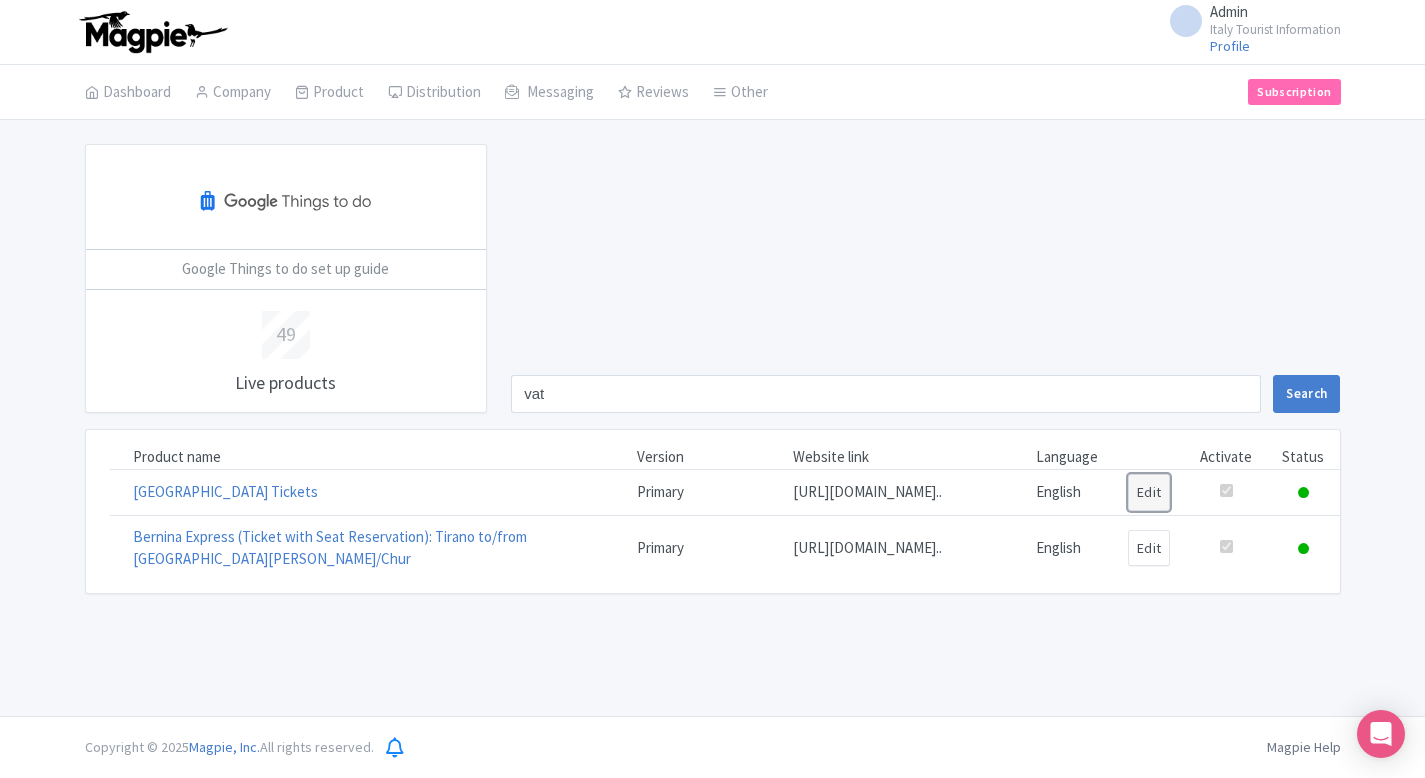 click on "Edit" at bounding box center (1149, 492) 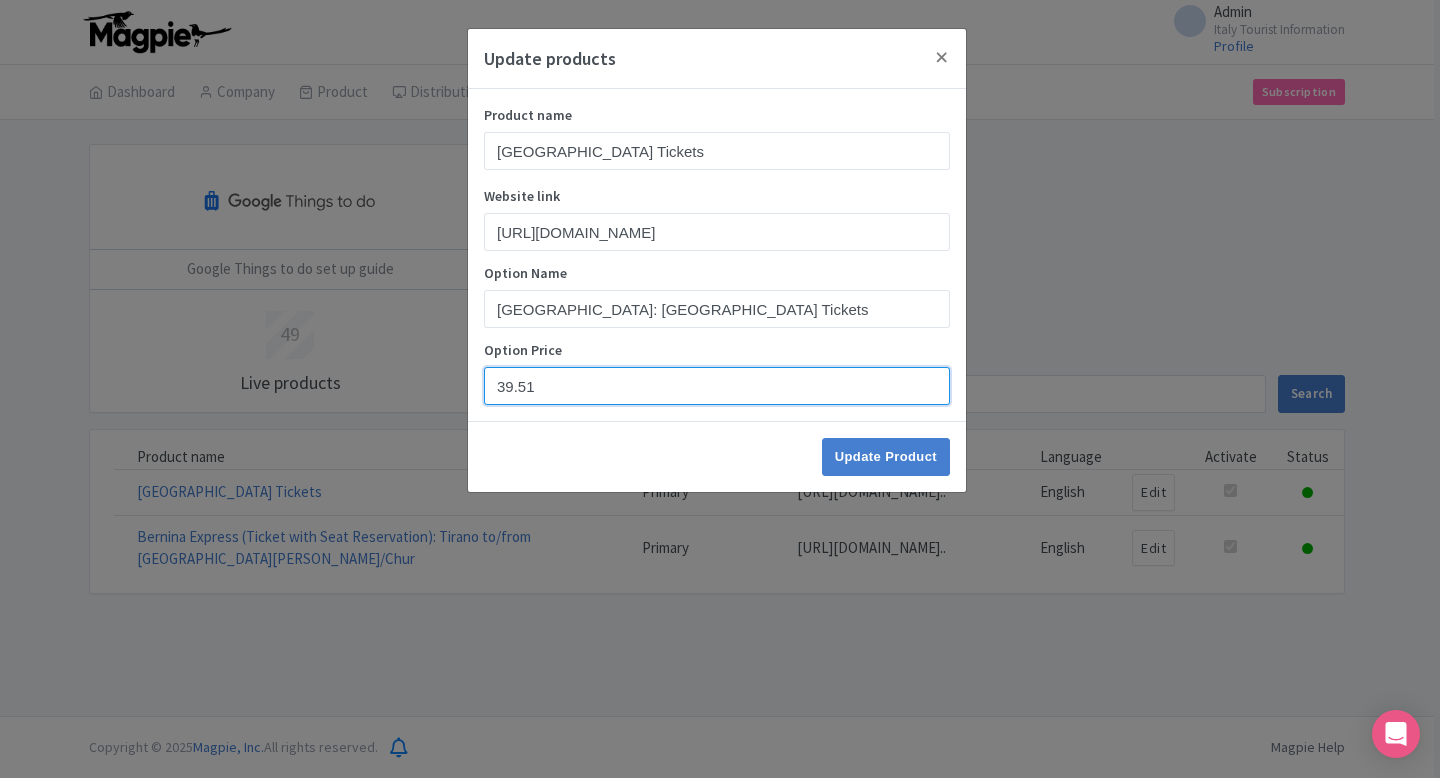 drag, startPoint x: 551, startPoint y: 391, endPoint x: 458, endPoint y: 390, distance: 93.00538 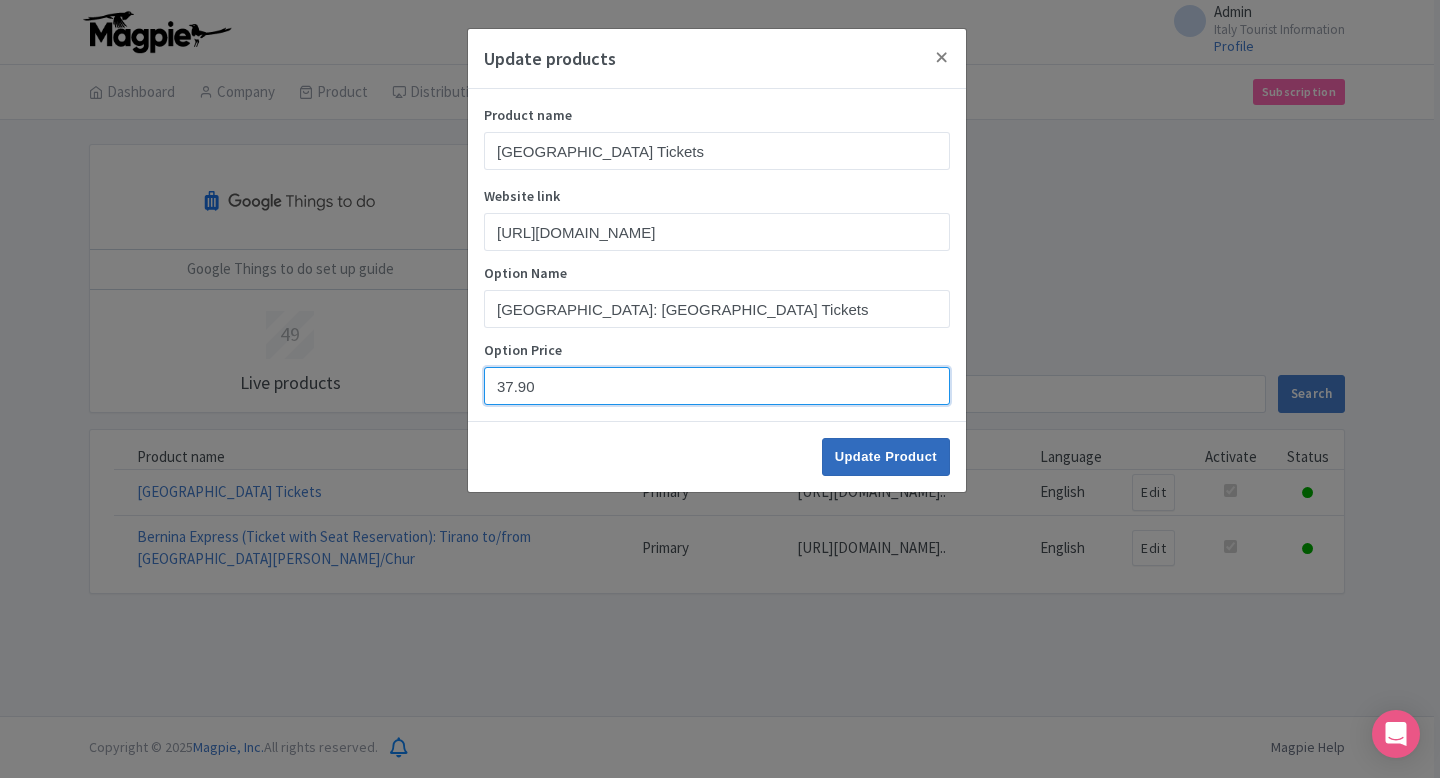type on "37.90" 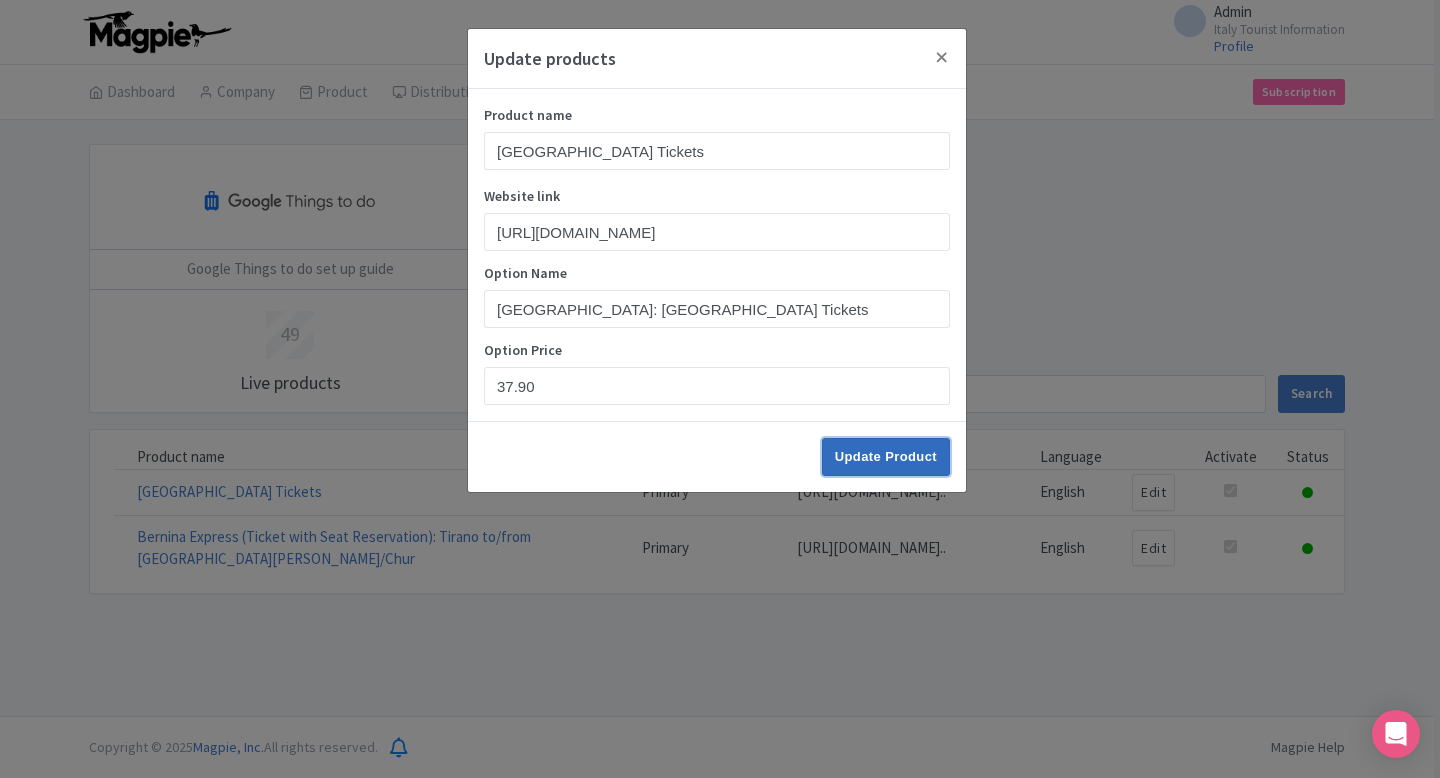 click on "Update Product" at bounding box center [886, 457] 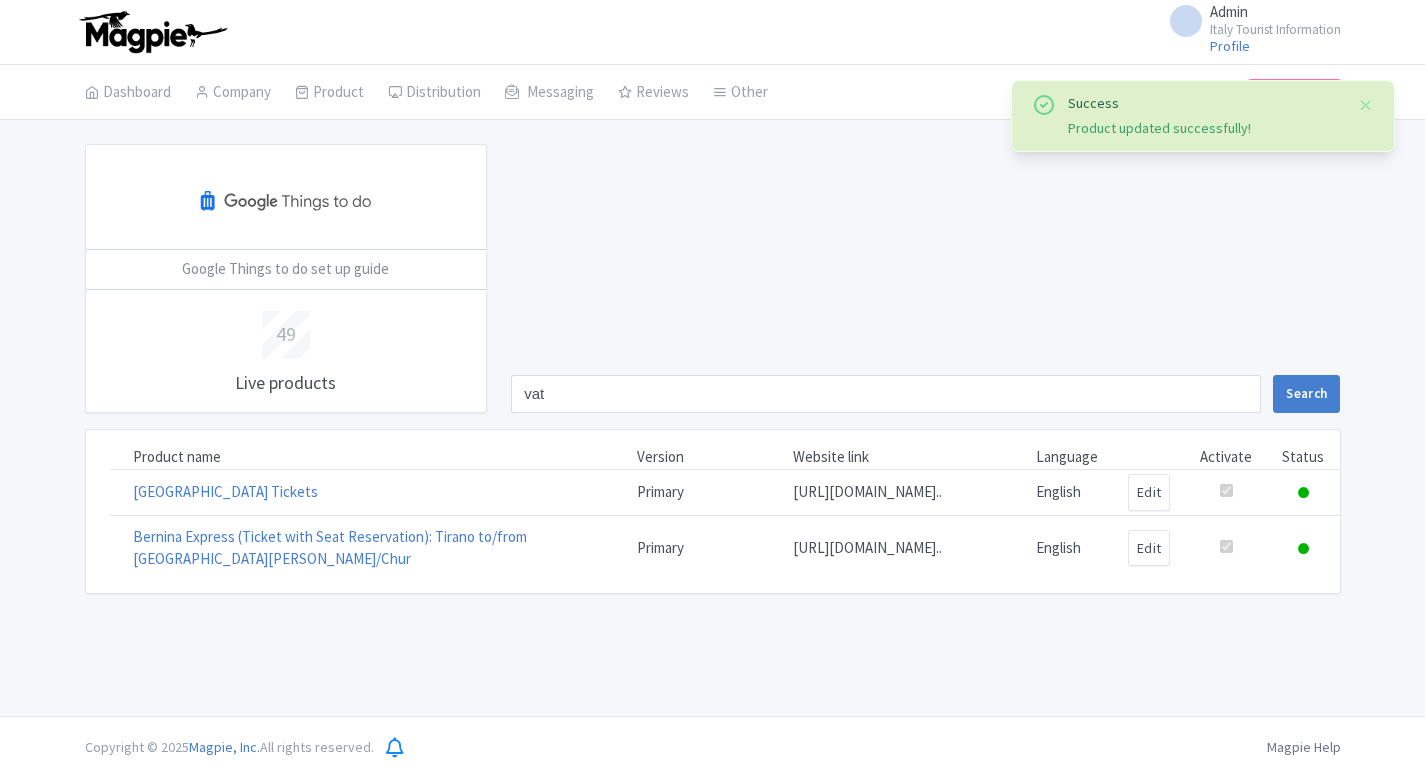 scroll, scrollTop: 0, scrollLeft: 0, axis: both 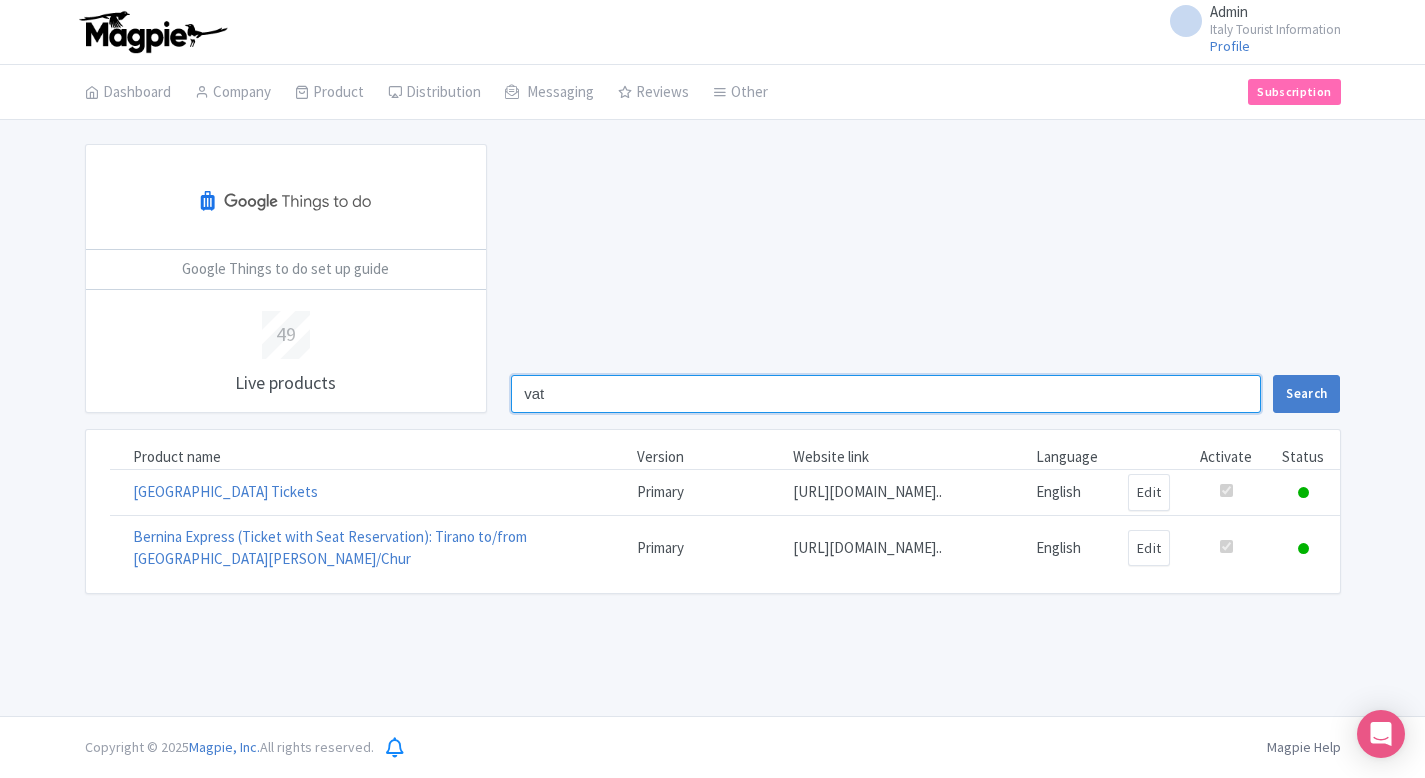 click on "vat" at bounding box center [886, 394] 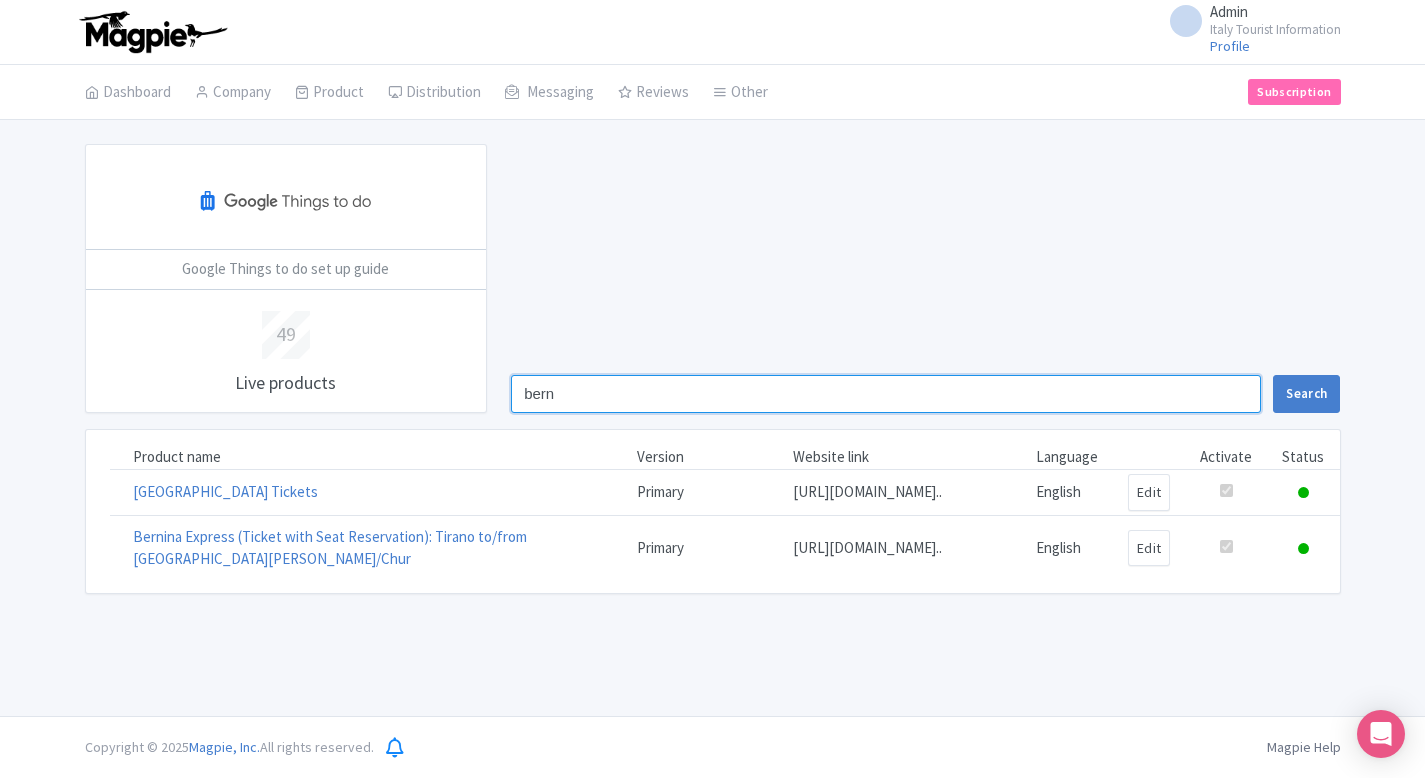 type on "bern" 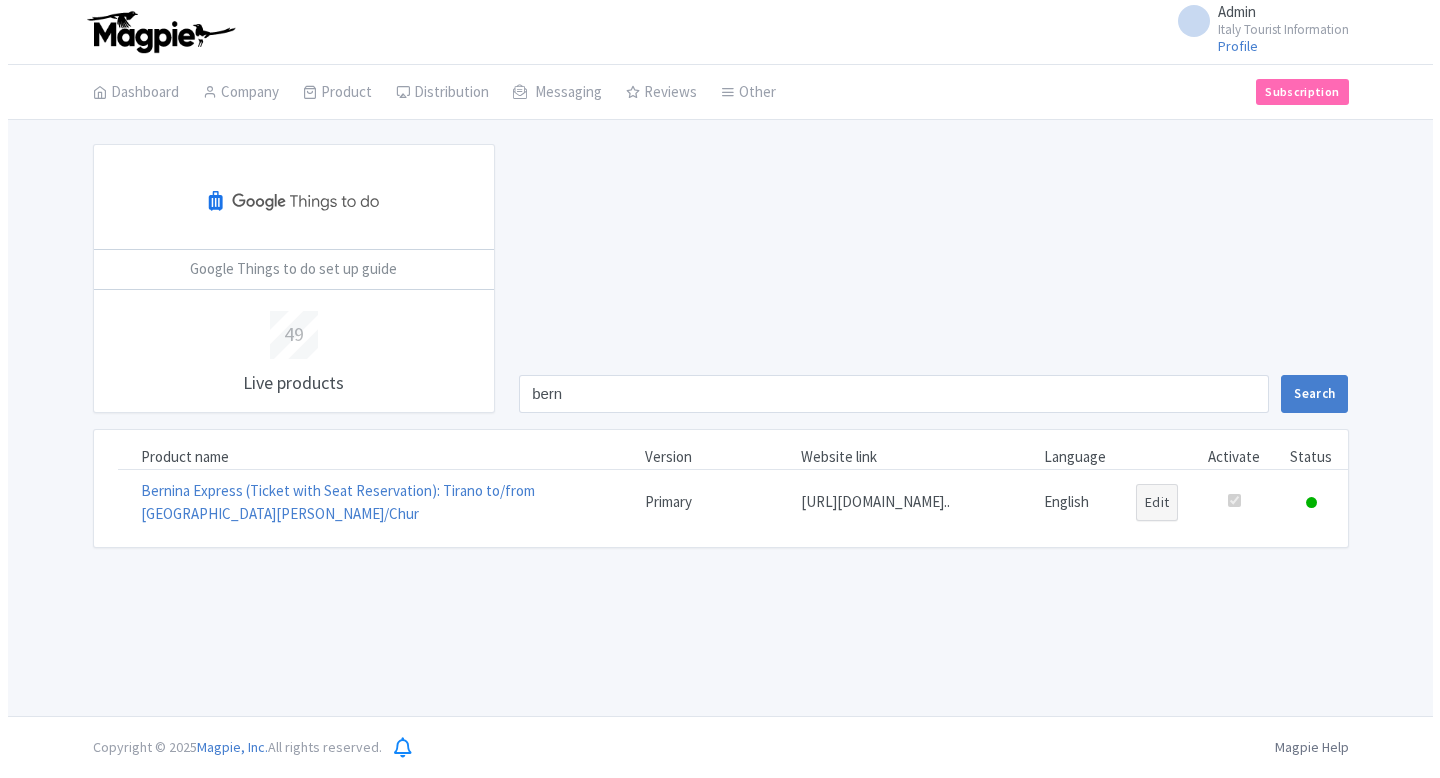 scroll, scrollTop: 0, scrollLeft: 0, axis: both 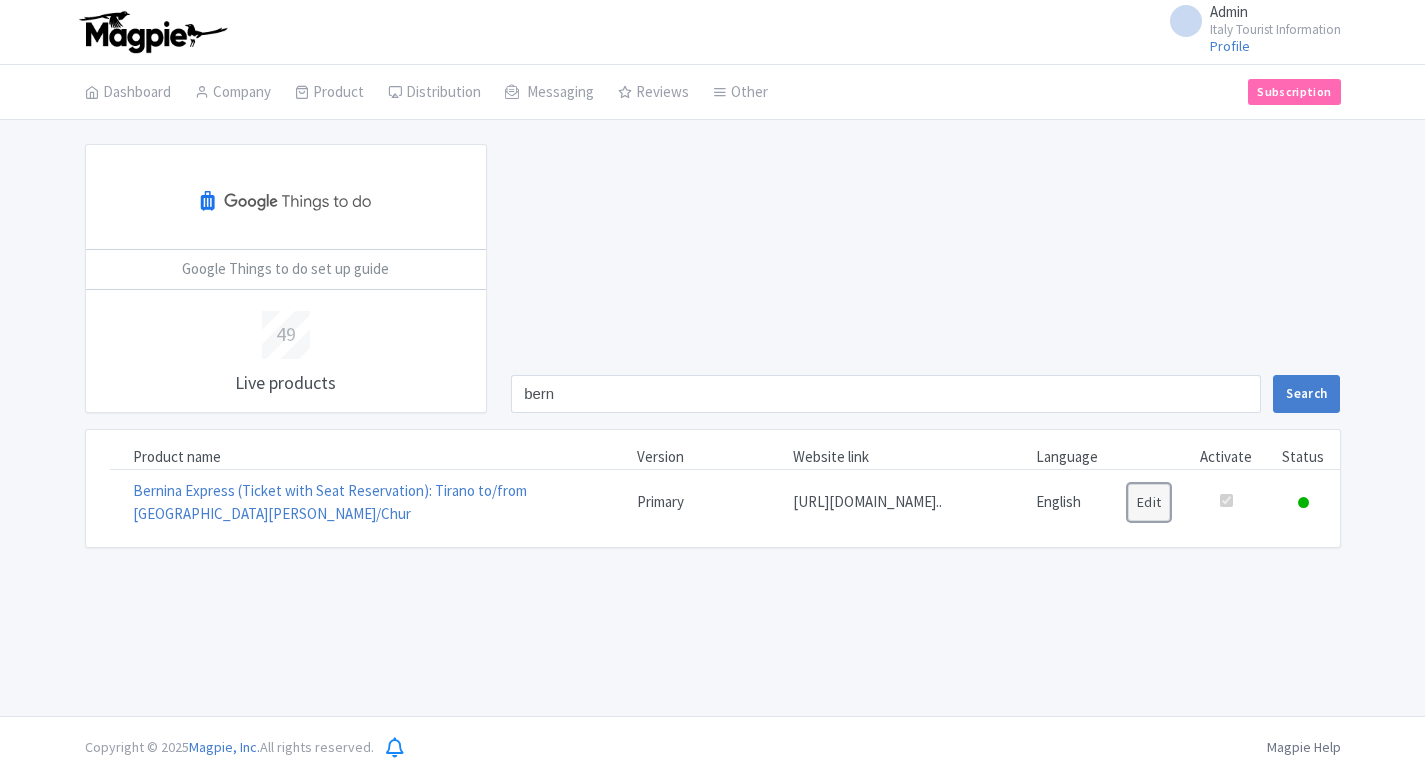 click on "Edit" at bounding box center (1149, 502) 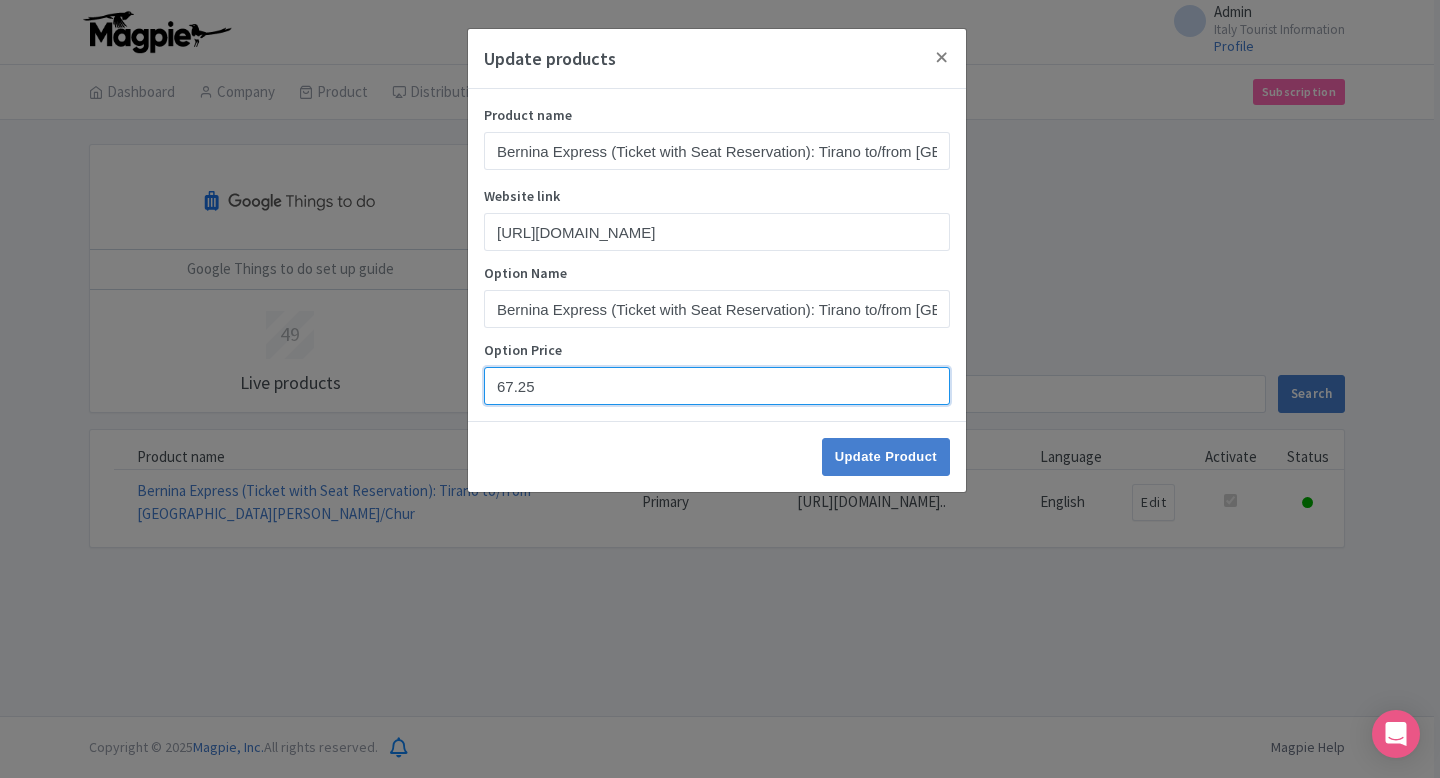 drag, startPoint x: 576, startPoint y: 395, endPoint x: 428, endPoint y: 395, distance: 148 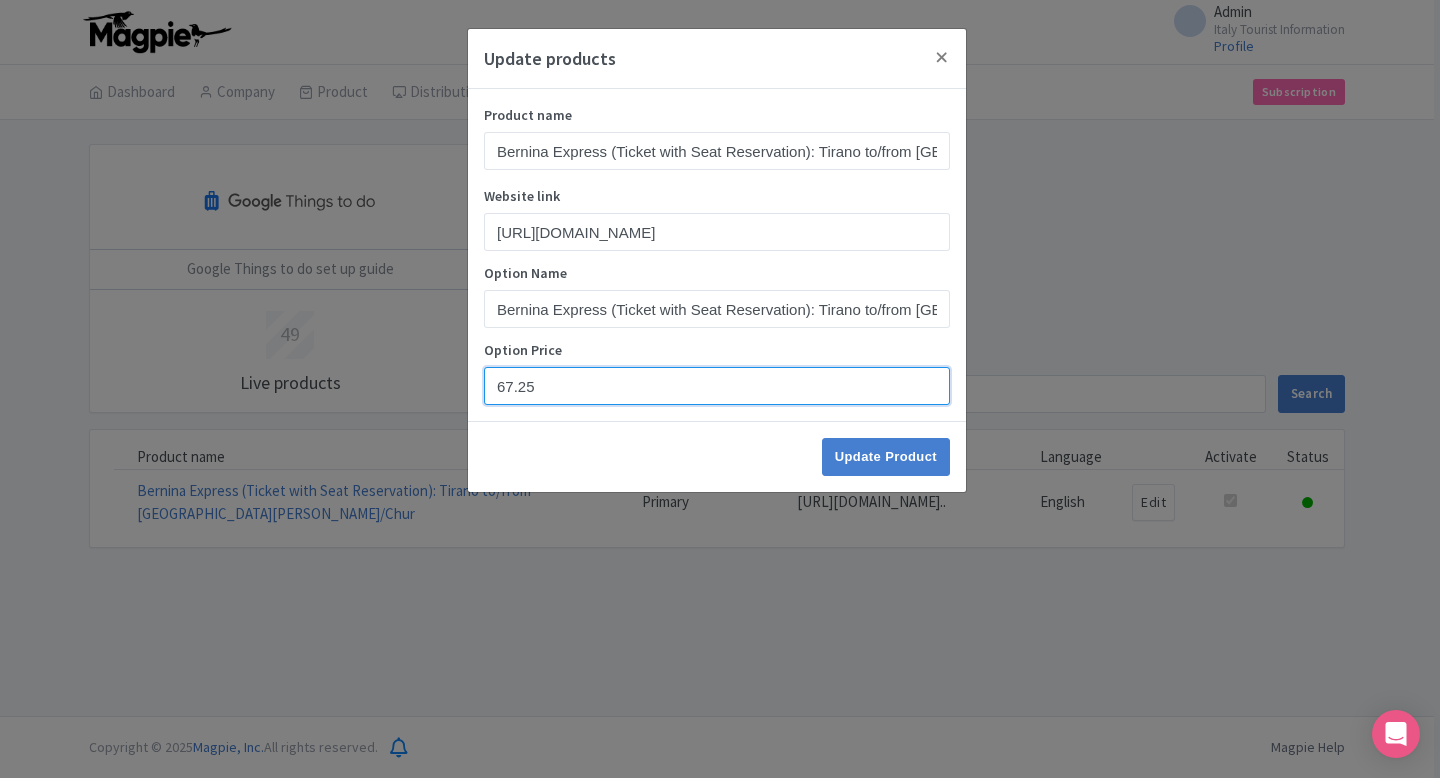 drag, startPoint x: 655, startPoint y: 395, endPoint x: 483, endPoint y: 395, distance: 172 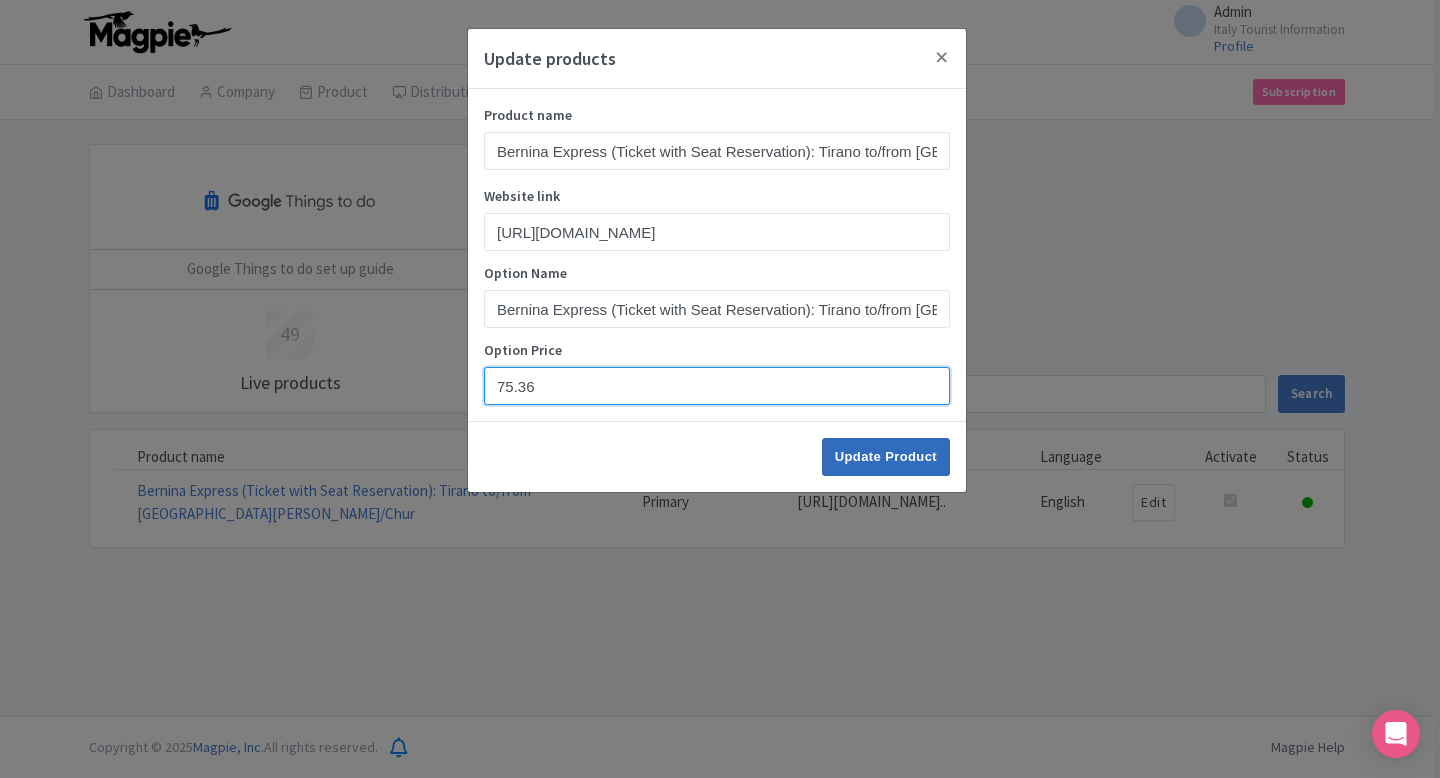 type on "75.36" 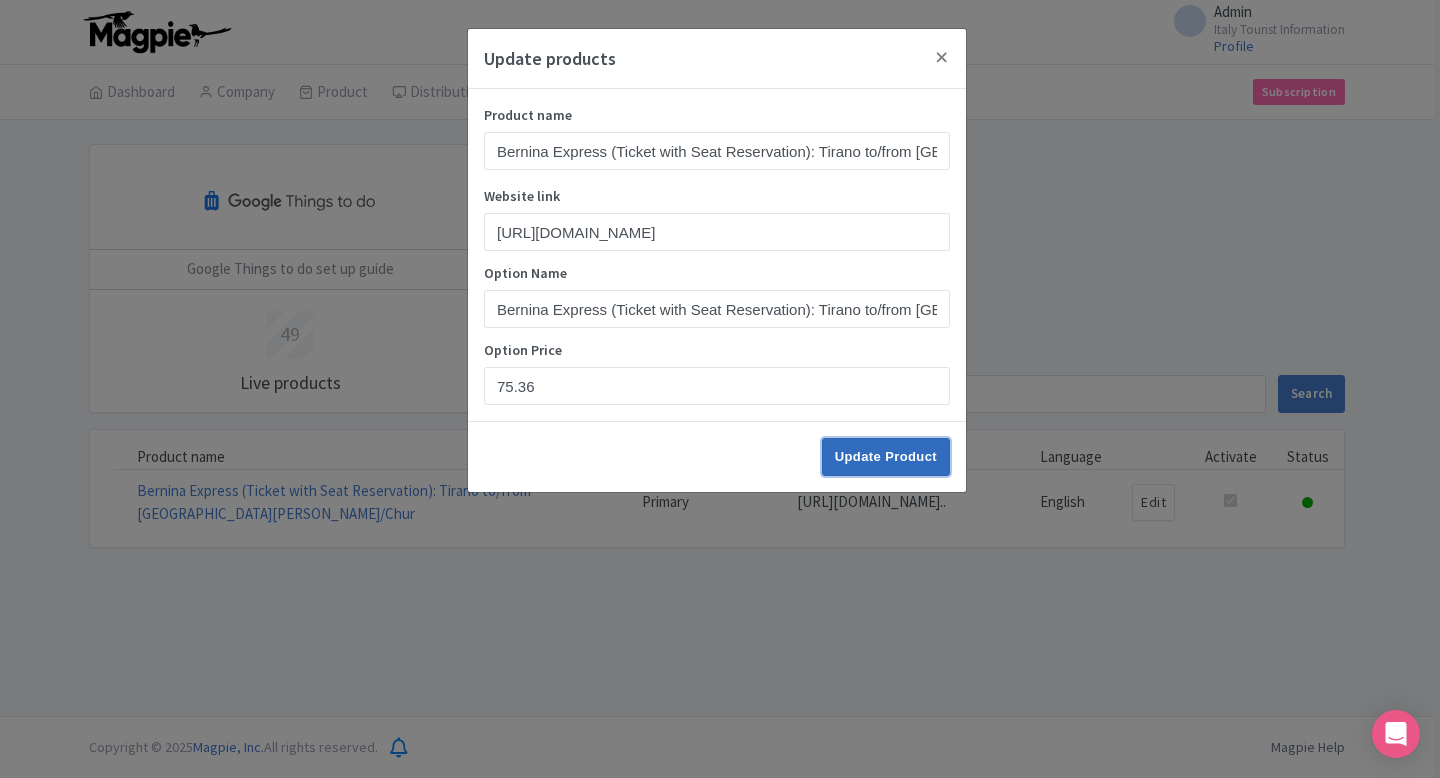 click on "Update Product" at bounding box center (886, 457) 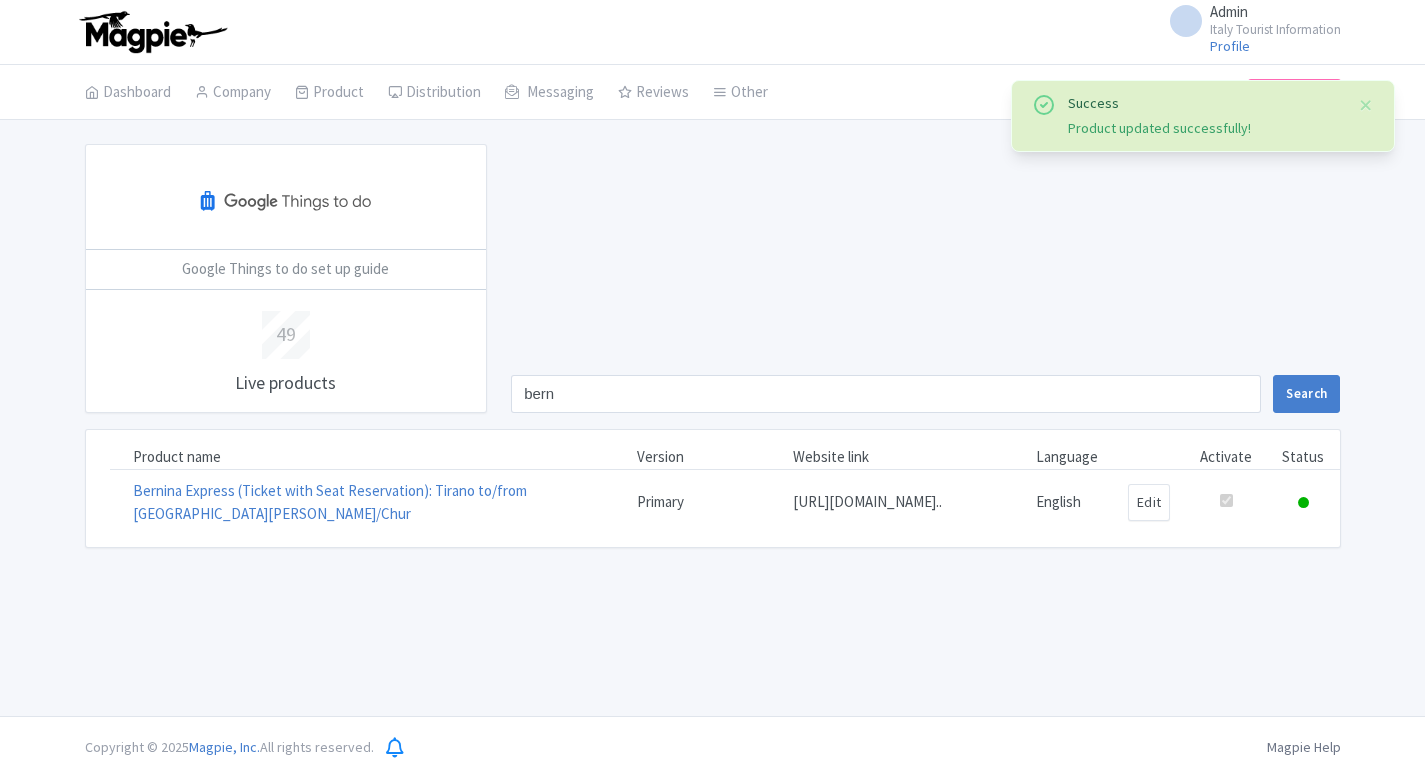 scroll, scrollTop: 0, scrollLeft: 0, axis: both 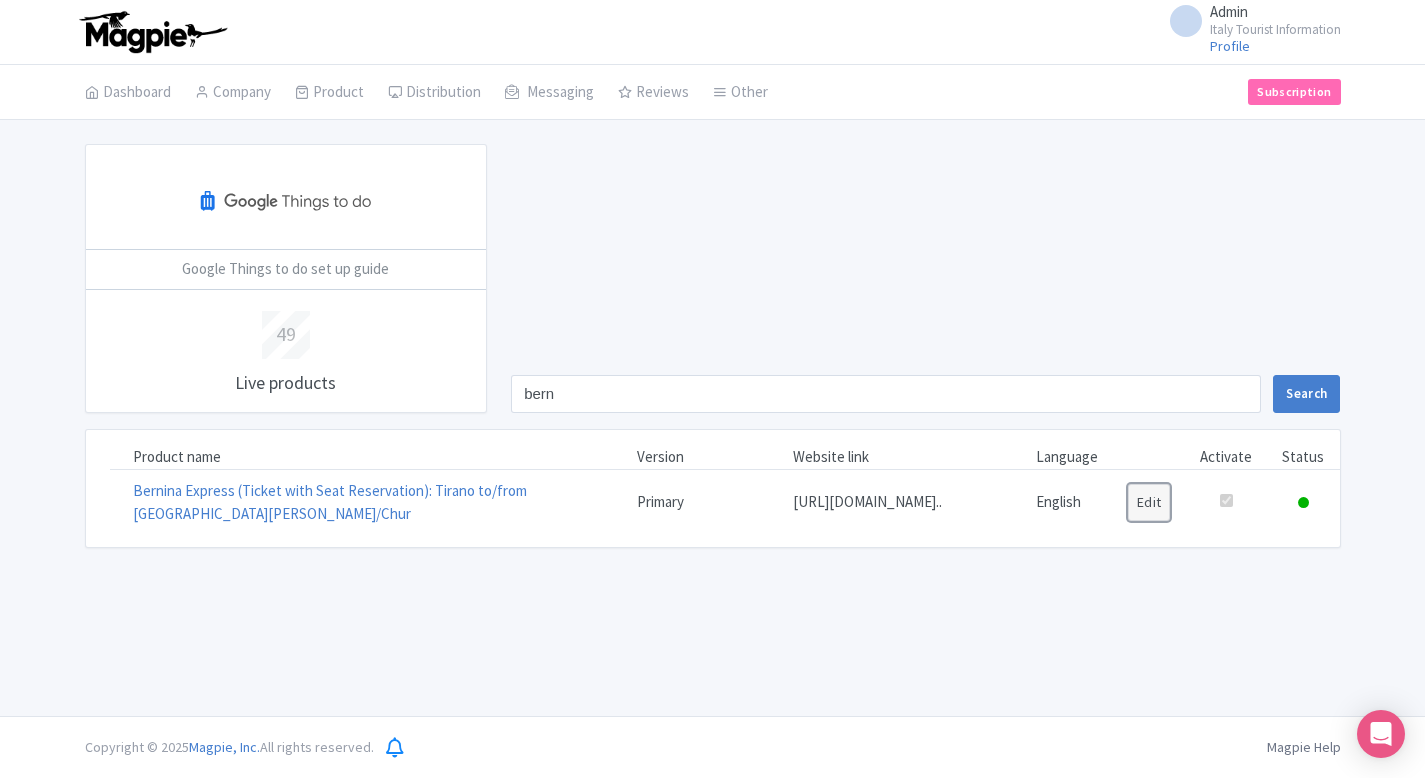 click on "Edit" at bounding box center [1149, 502] 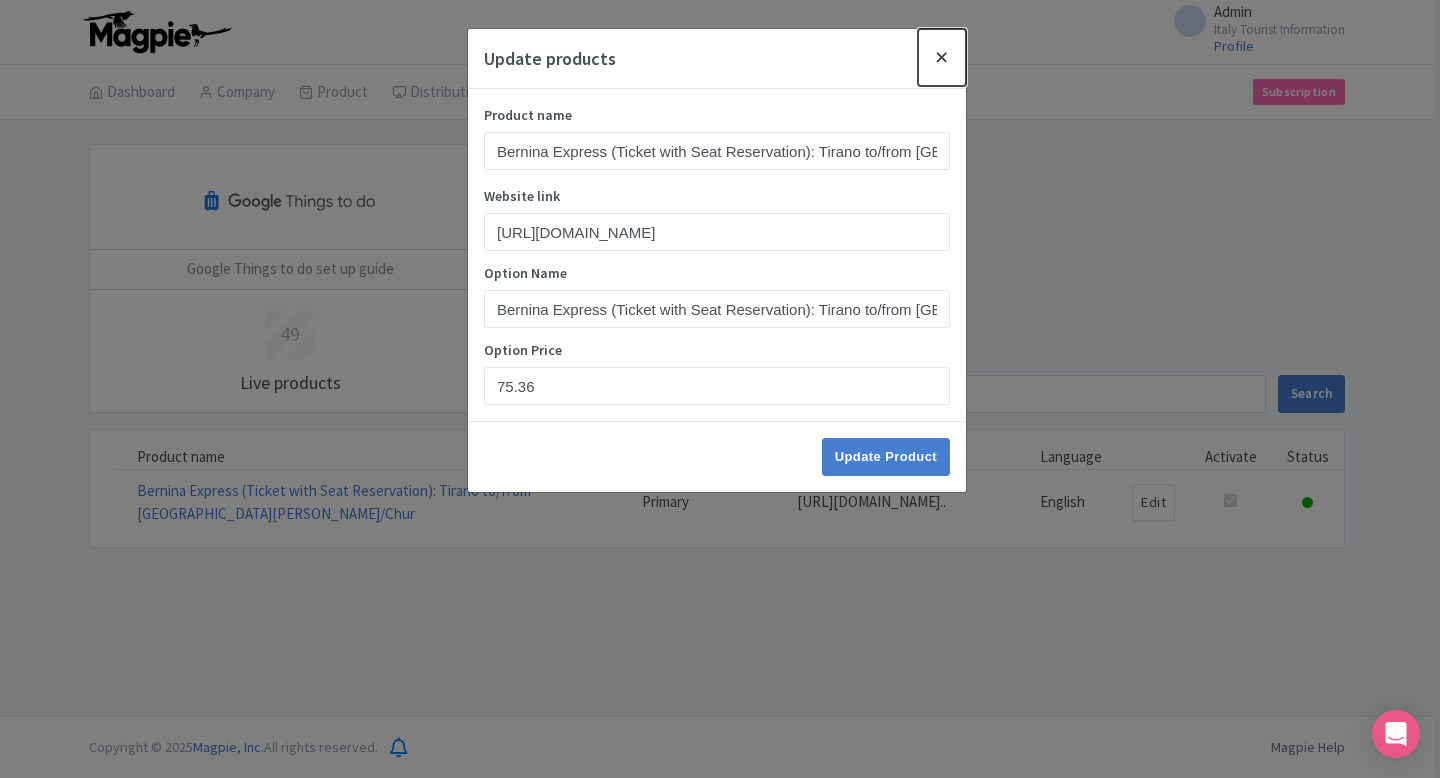 click at bounding box center [942, 57] 